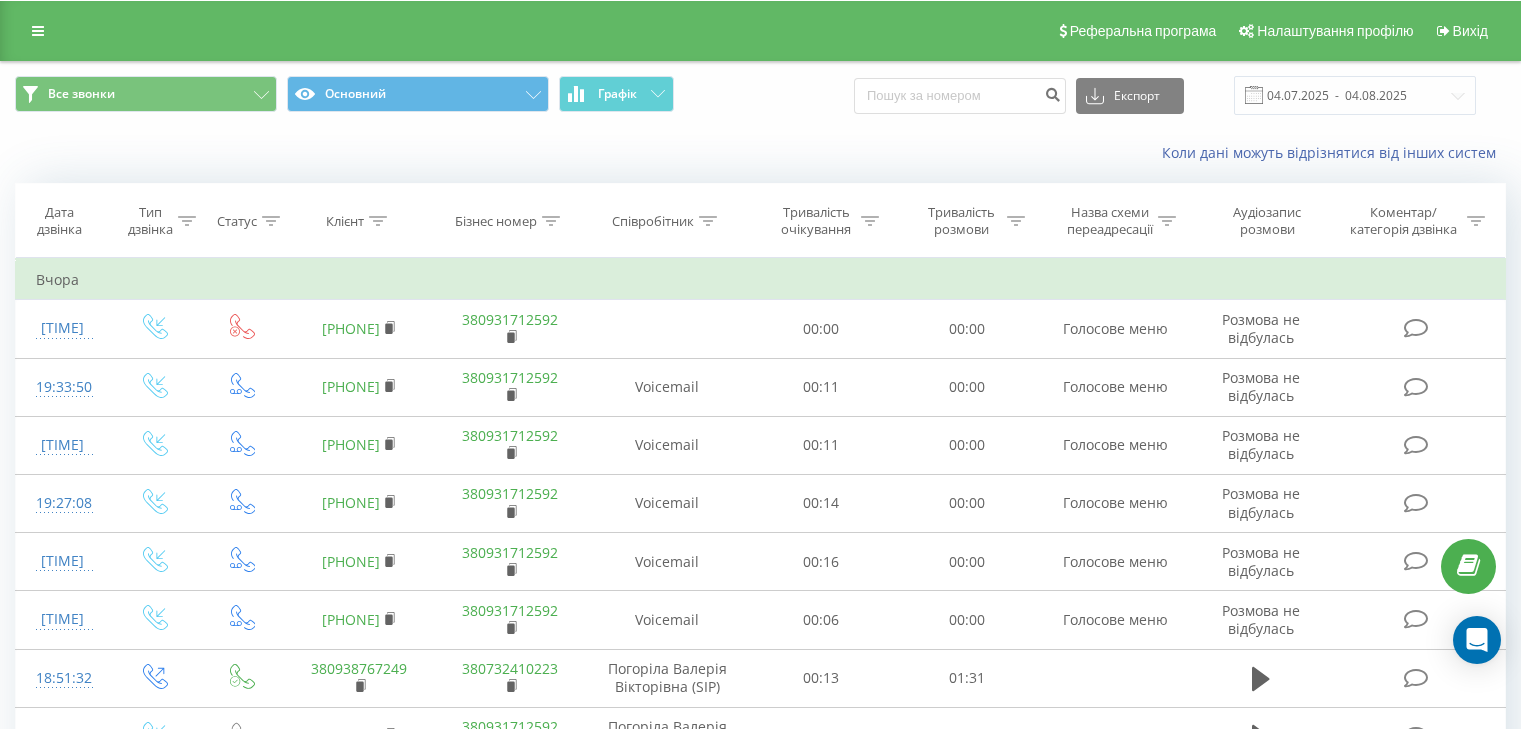 scroll, scrollTop: 0, scrollLeft: 0, axis: both 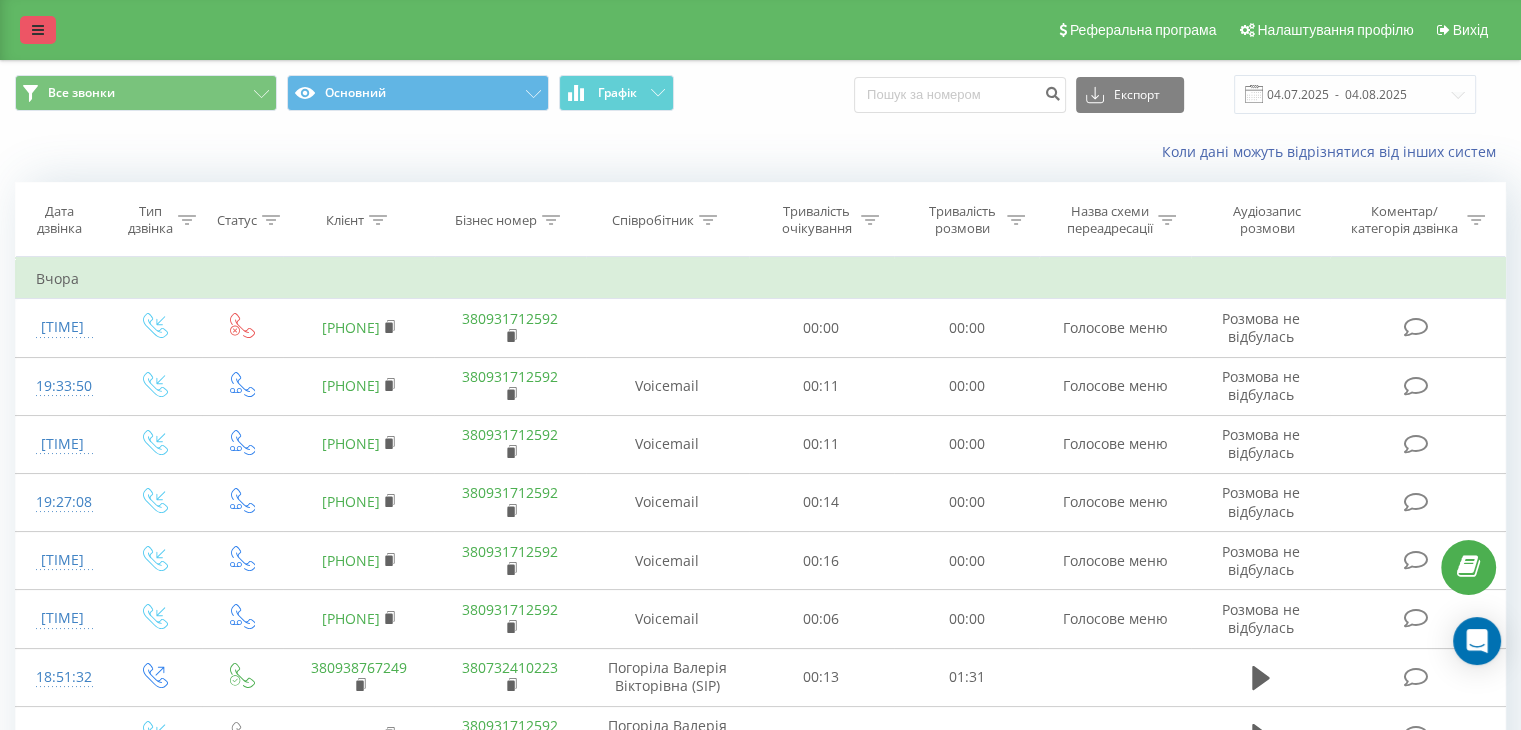 click at bounding box center (38, 30) 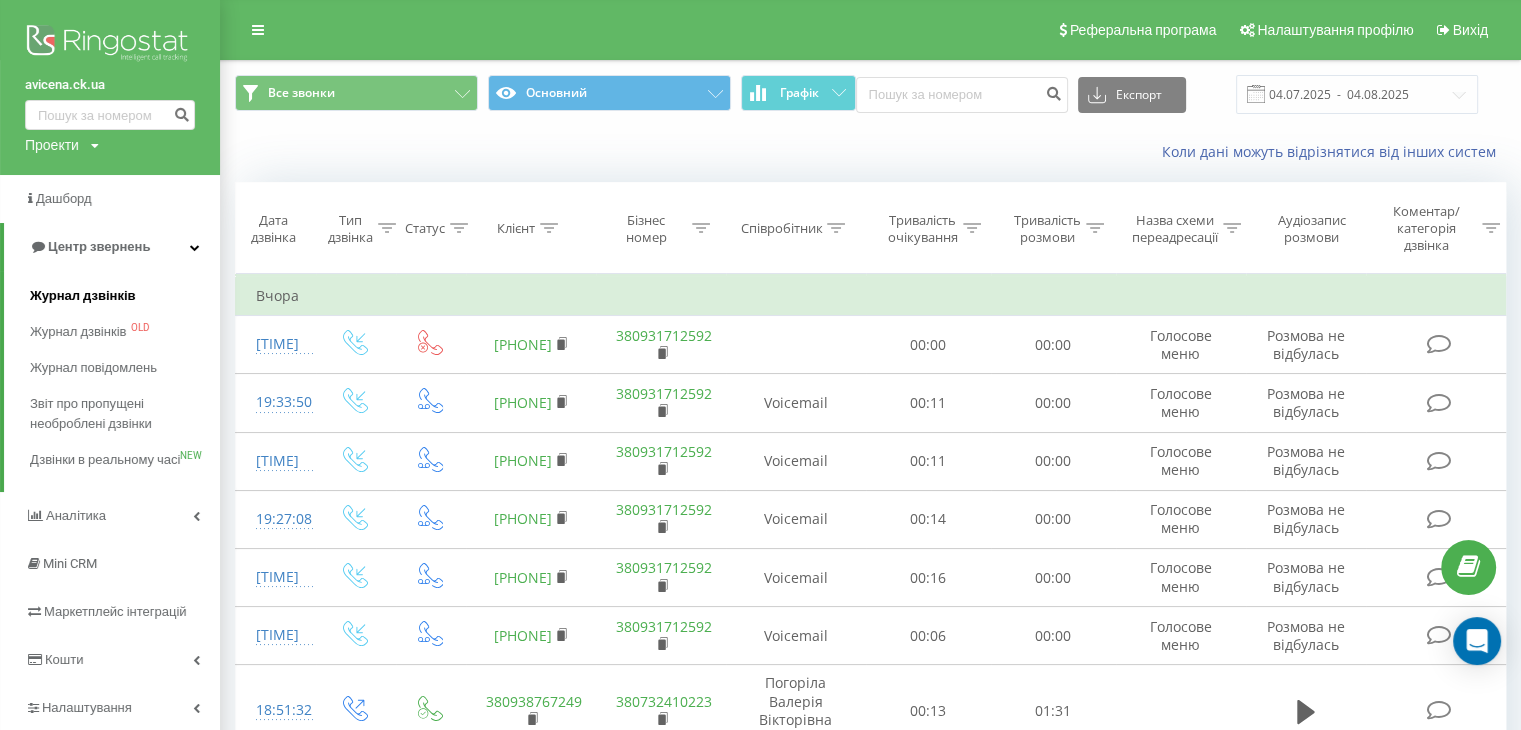 click on "Журнал дзвінків" at bounding box center (125, 296) 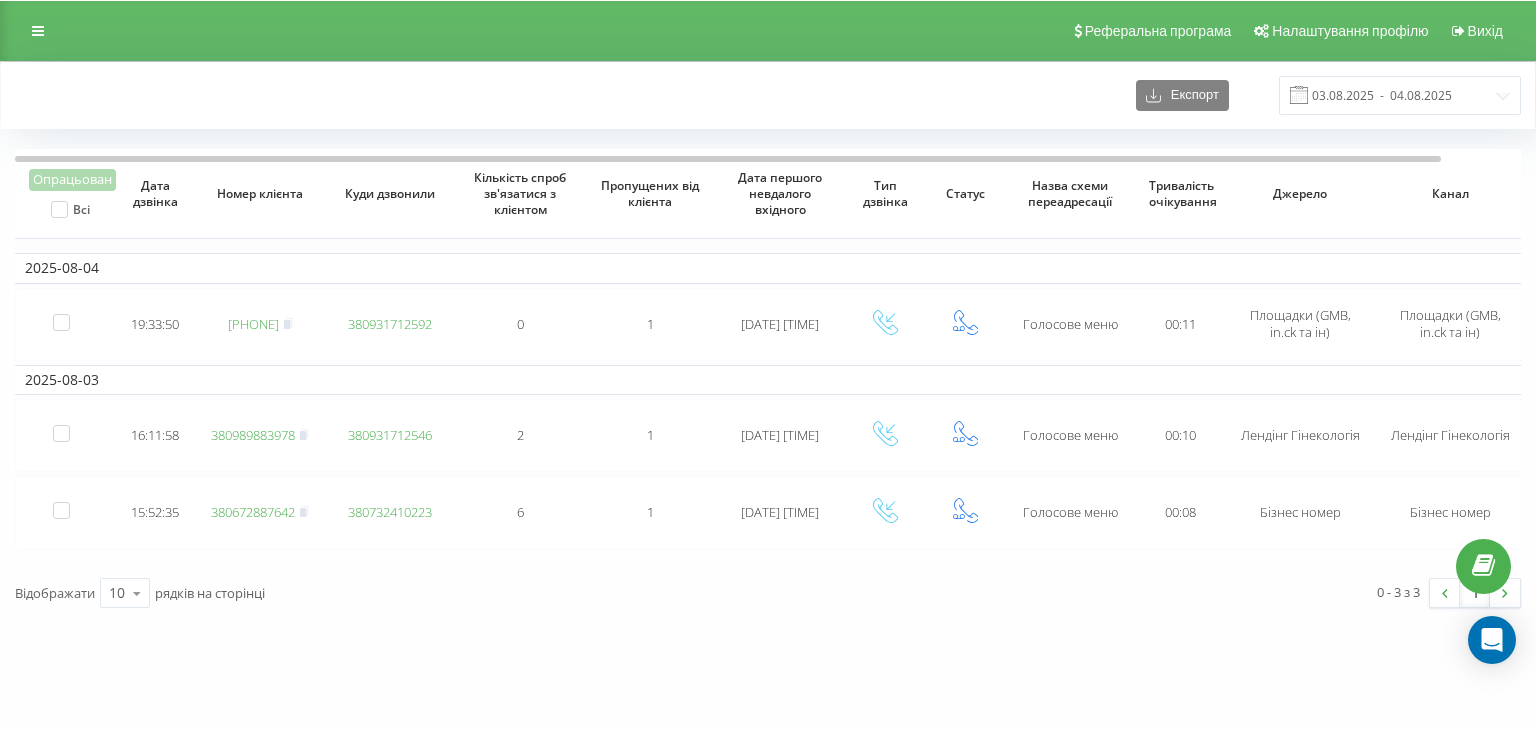 scroll, scrollTop: 0, scrollLeft: 0, axis: both 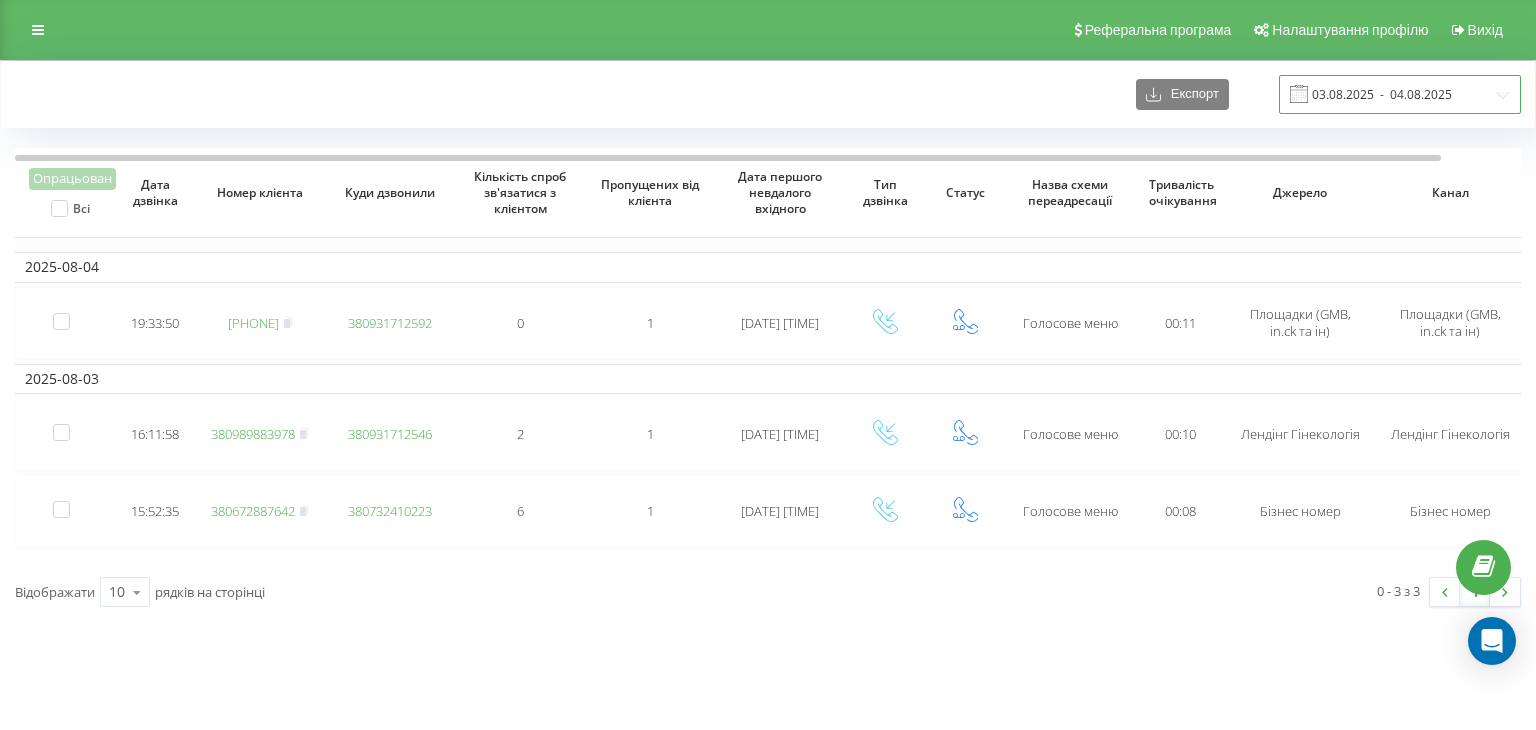 click on "03.08.2025  -  04.08.2025" at bounding box center [1400, 94] 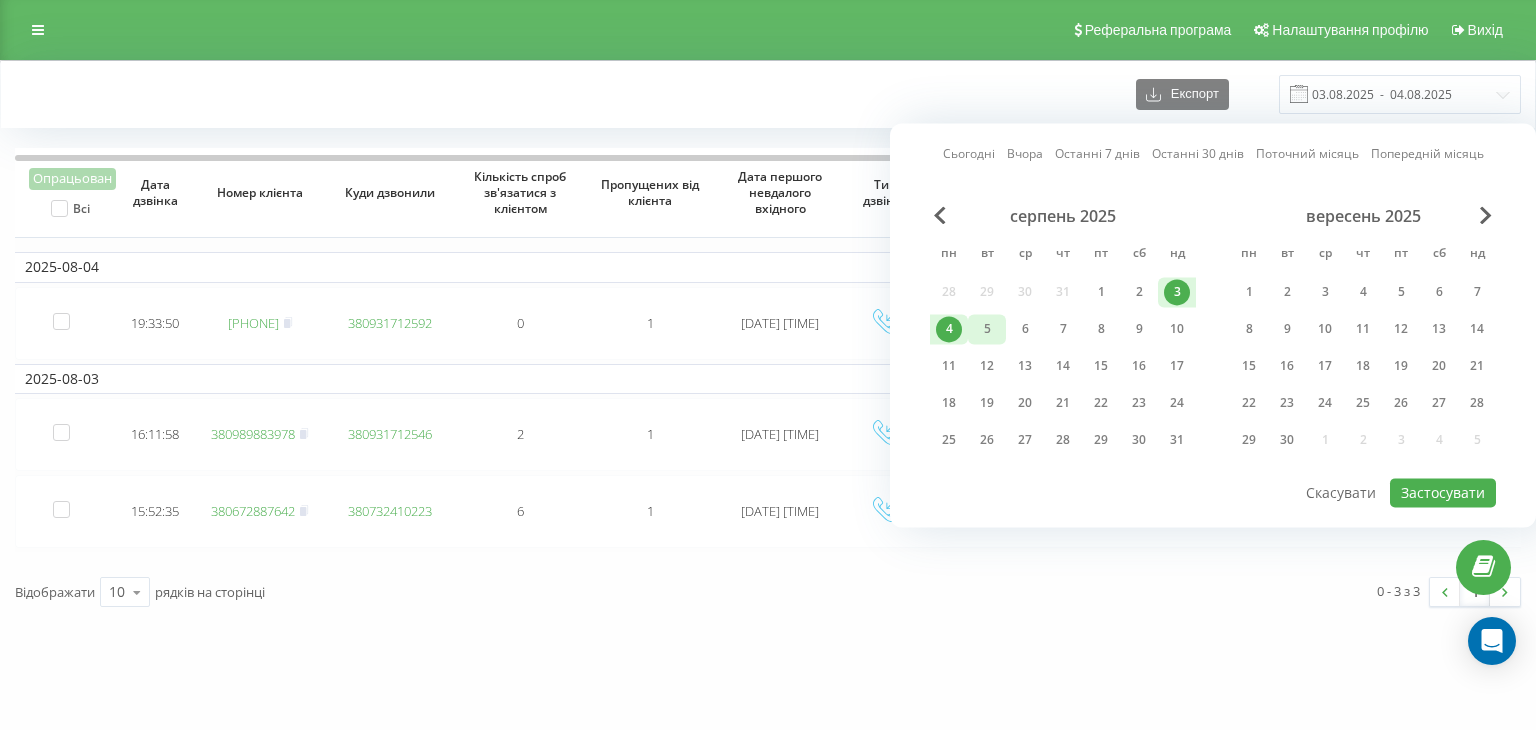 click on "5" at bounding box center (987, 329) 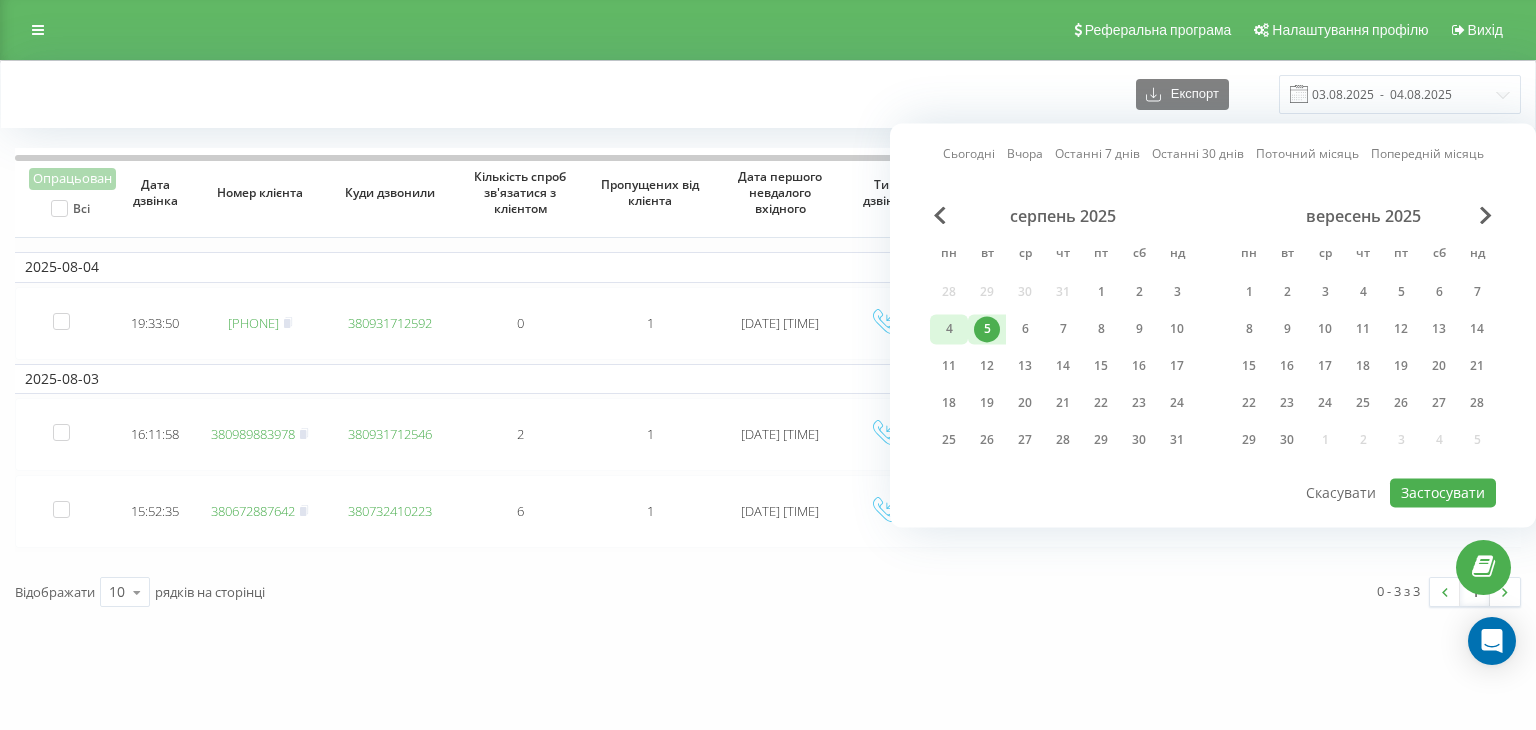 click on "4" at bounding box center [949, 329] 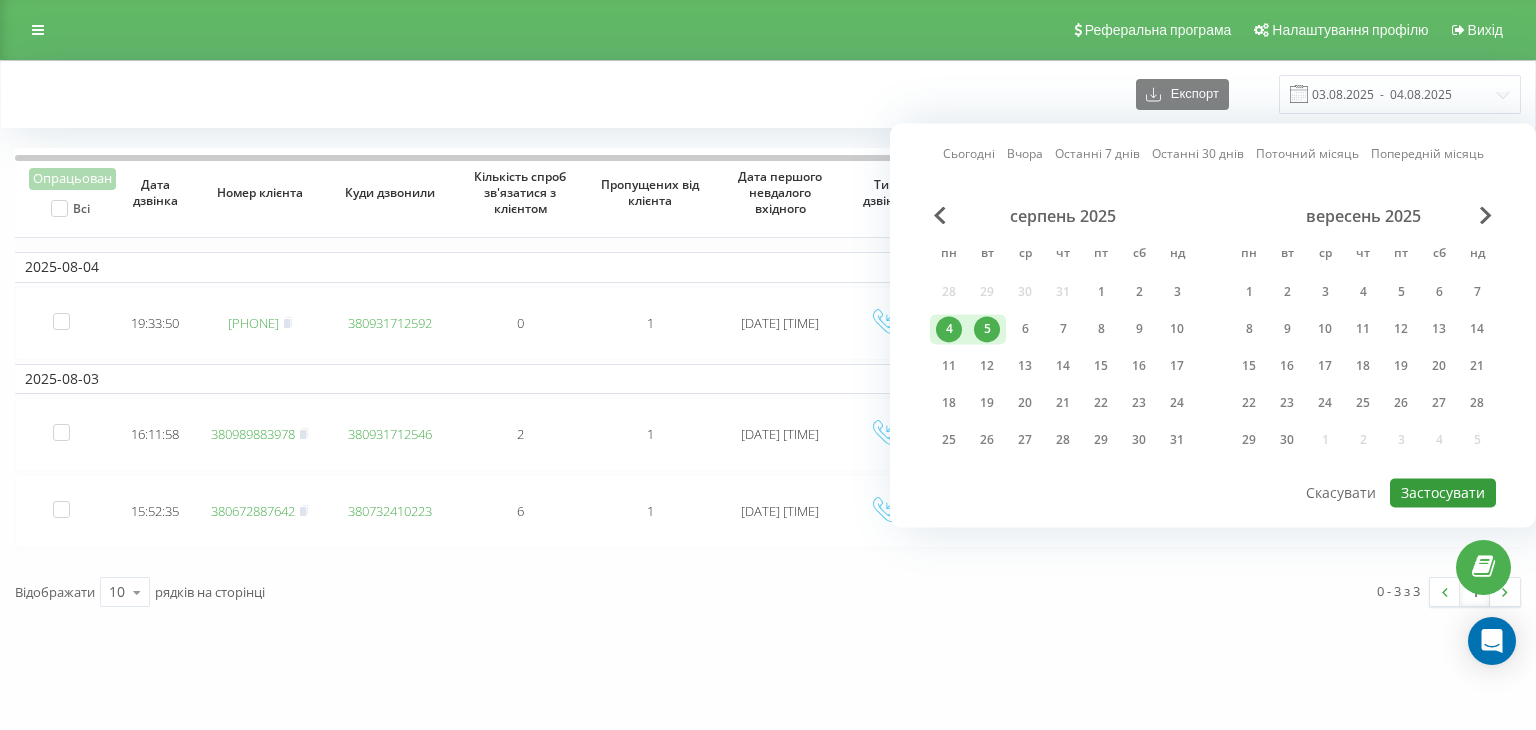 click on "Застосувати" at bounding box center [1443, 492] 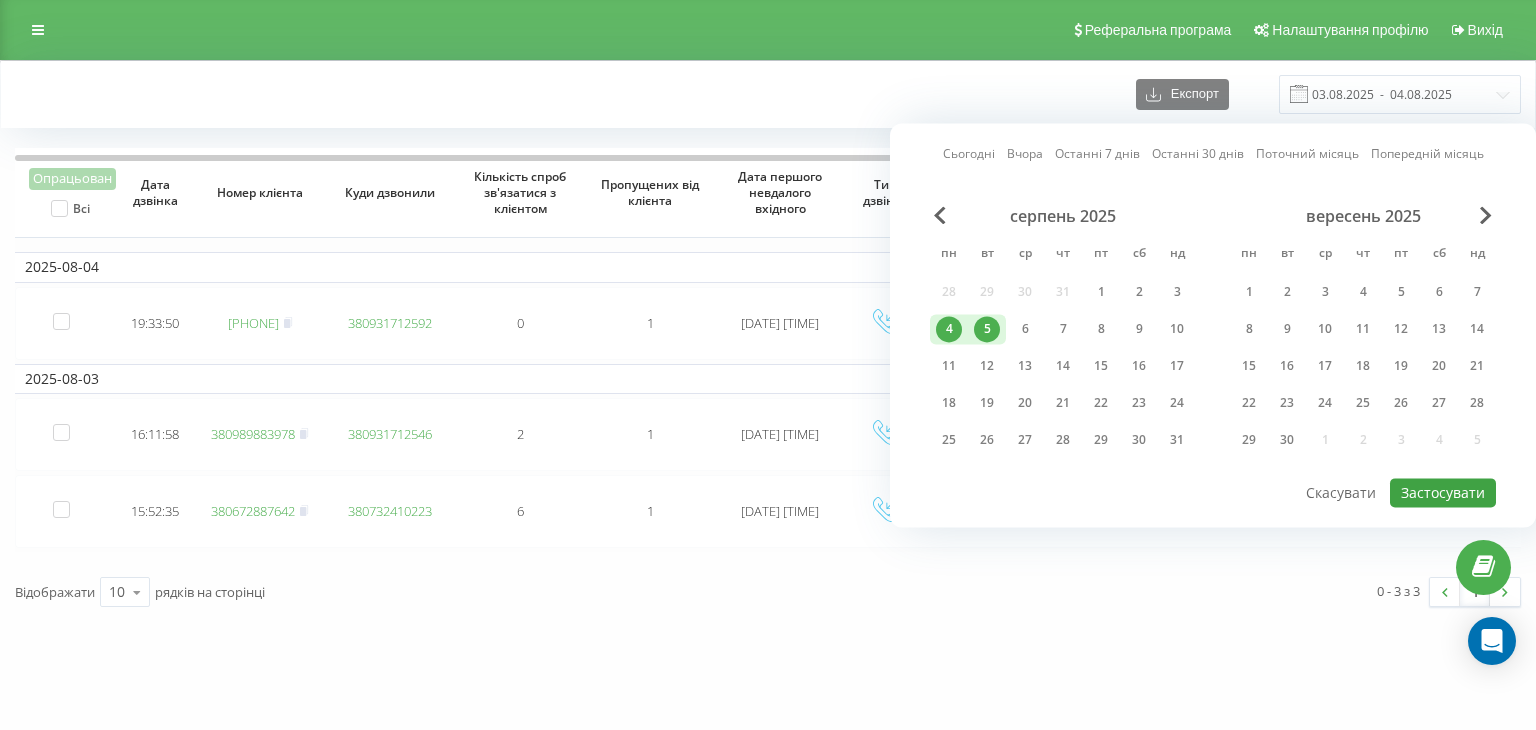 type on "04.08.2025  -  05.08.2025" 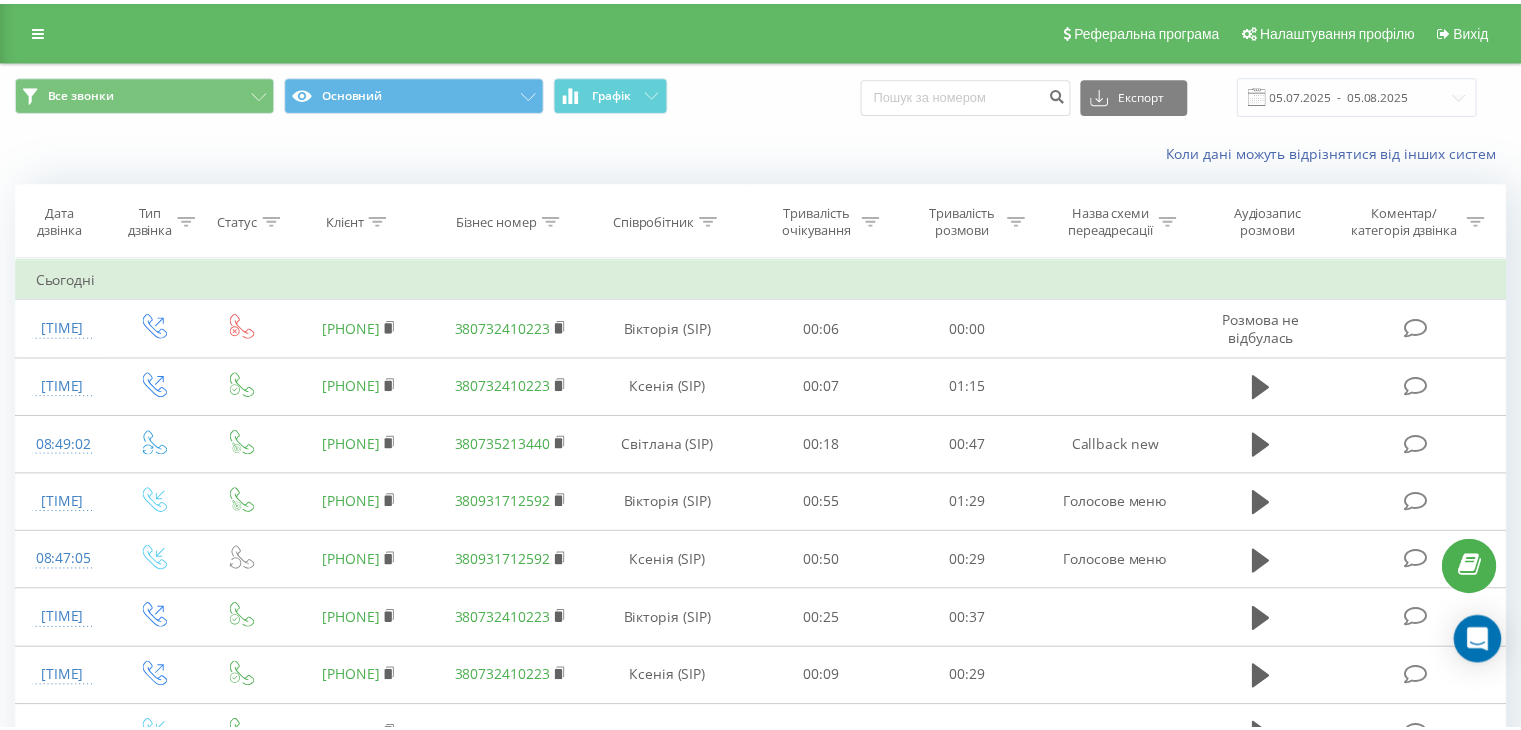 scroll, scrollTop: 0, scrollLeft: 0, axis: both 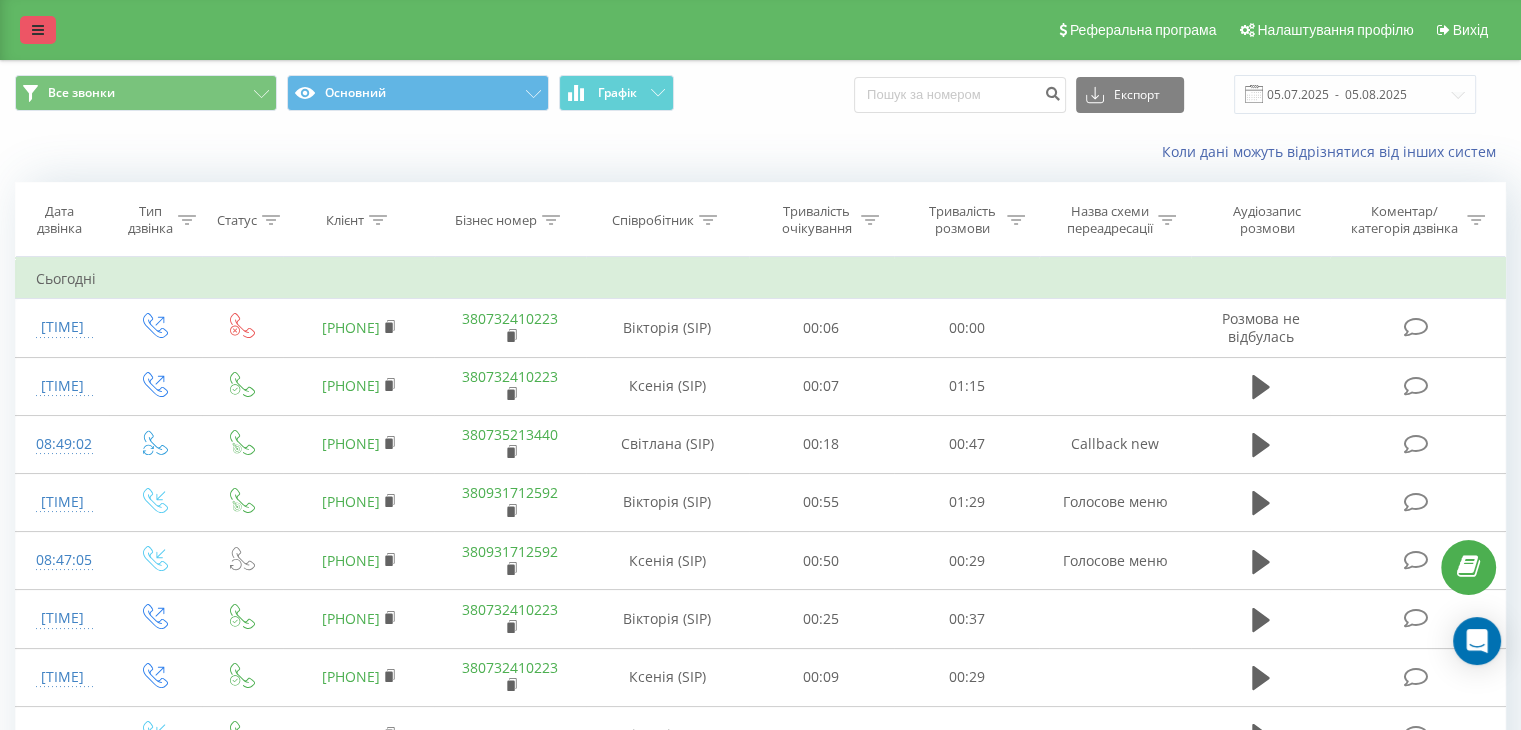 click at bounding box center (38, 30) 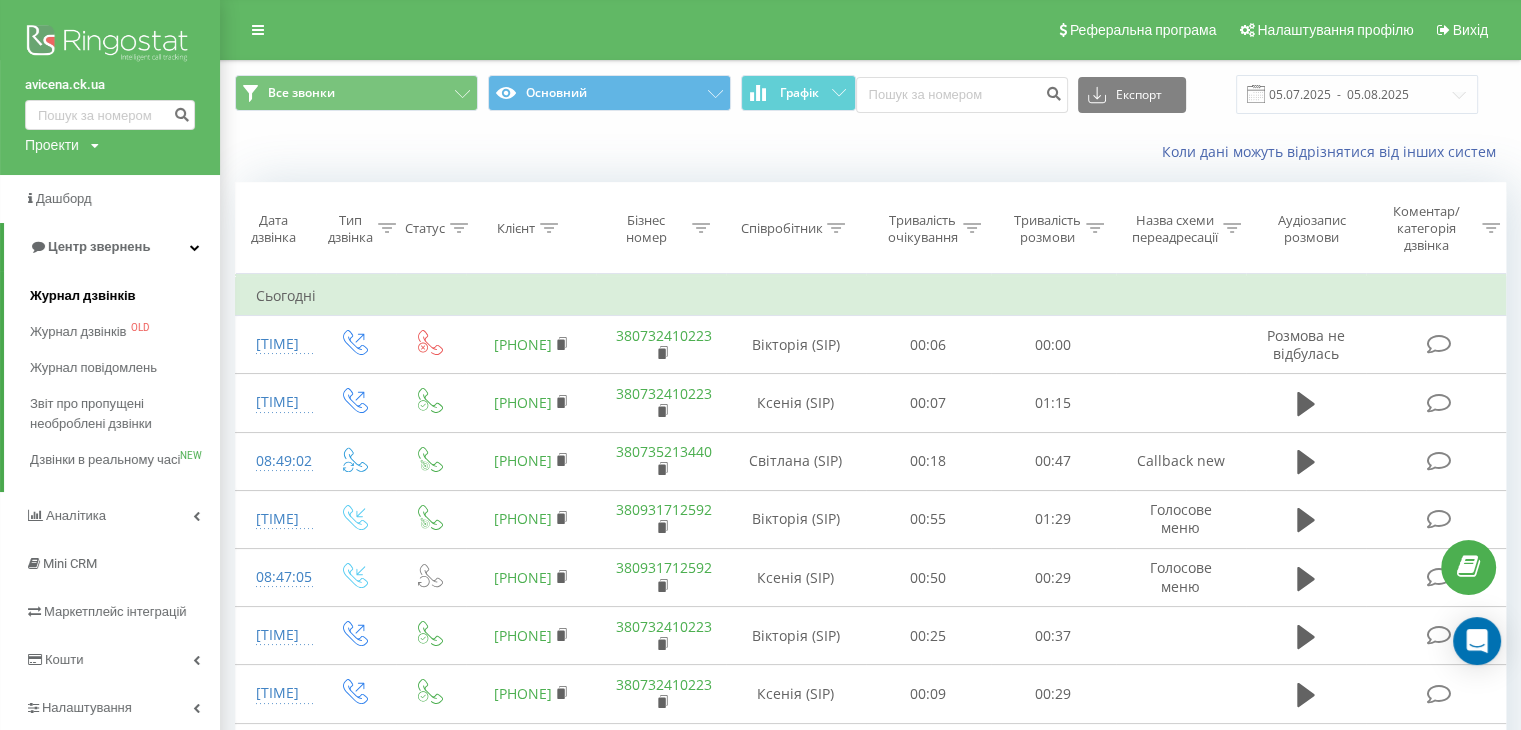 click on "Журнал дзвінків" at bounding box center [83, 296] 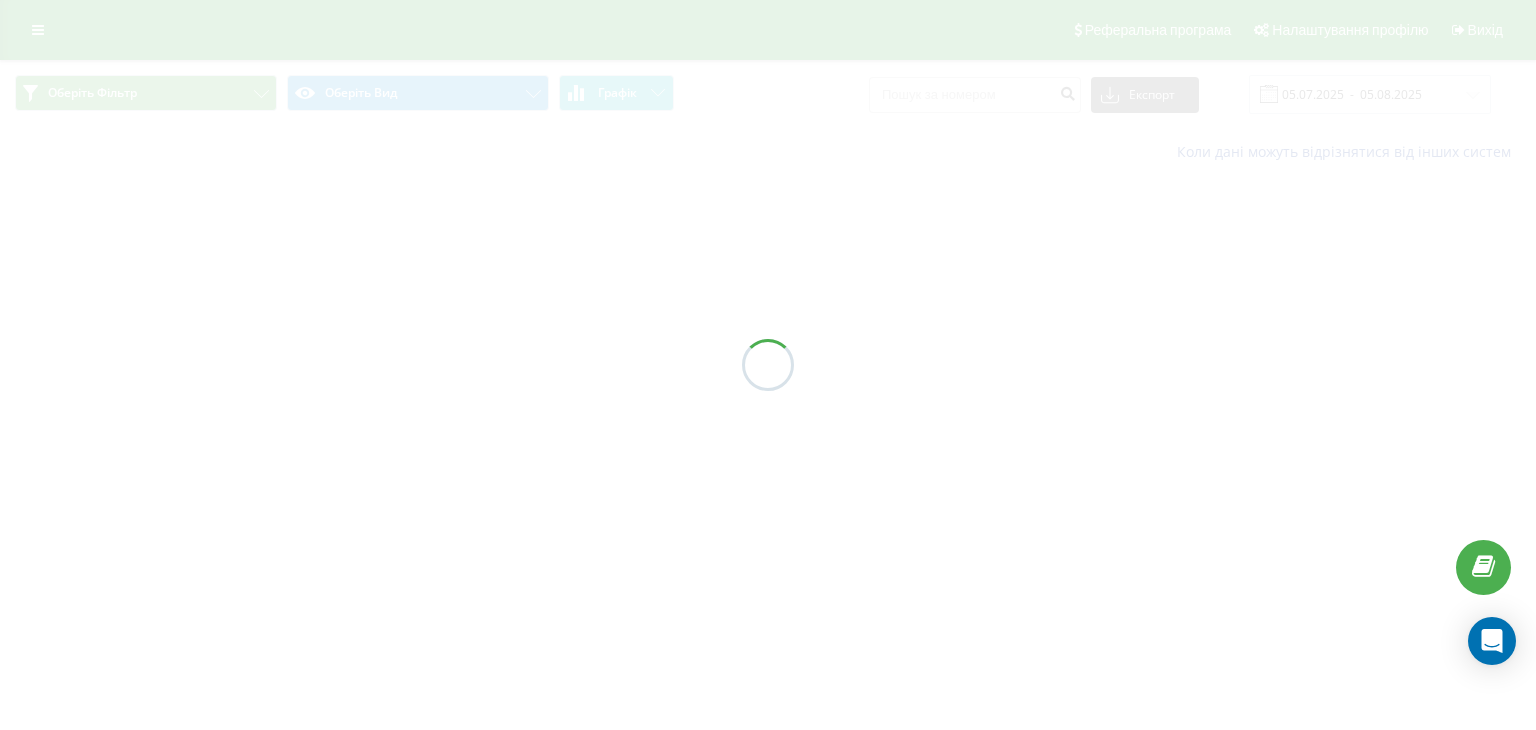 scroll, scrollTop: 0, scrollLeft: 0, axis: both 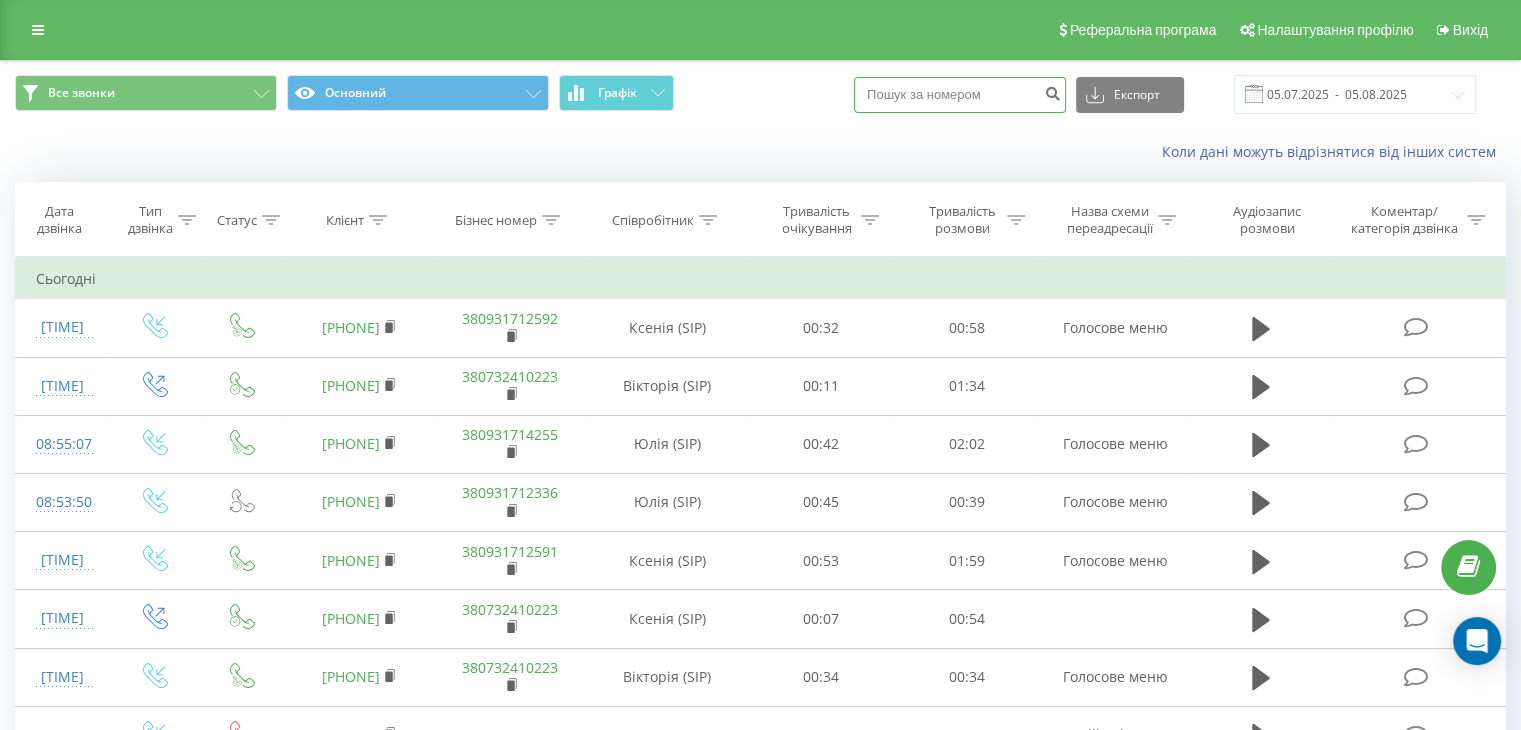 paste on "380935473759" 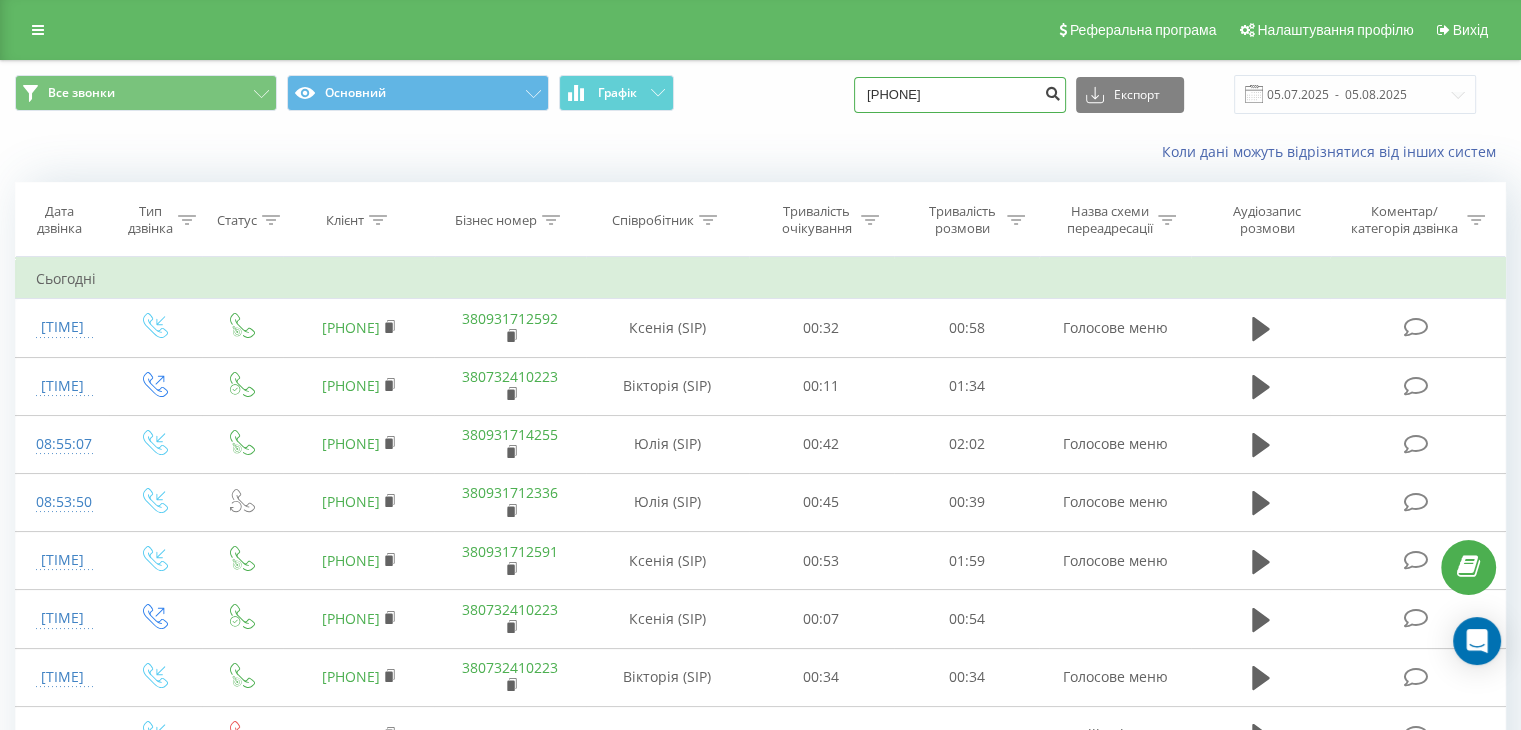 type on "380935473759" 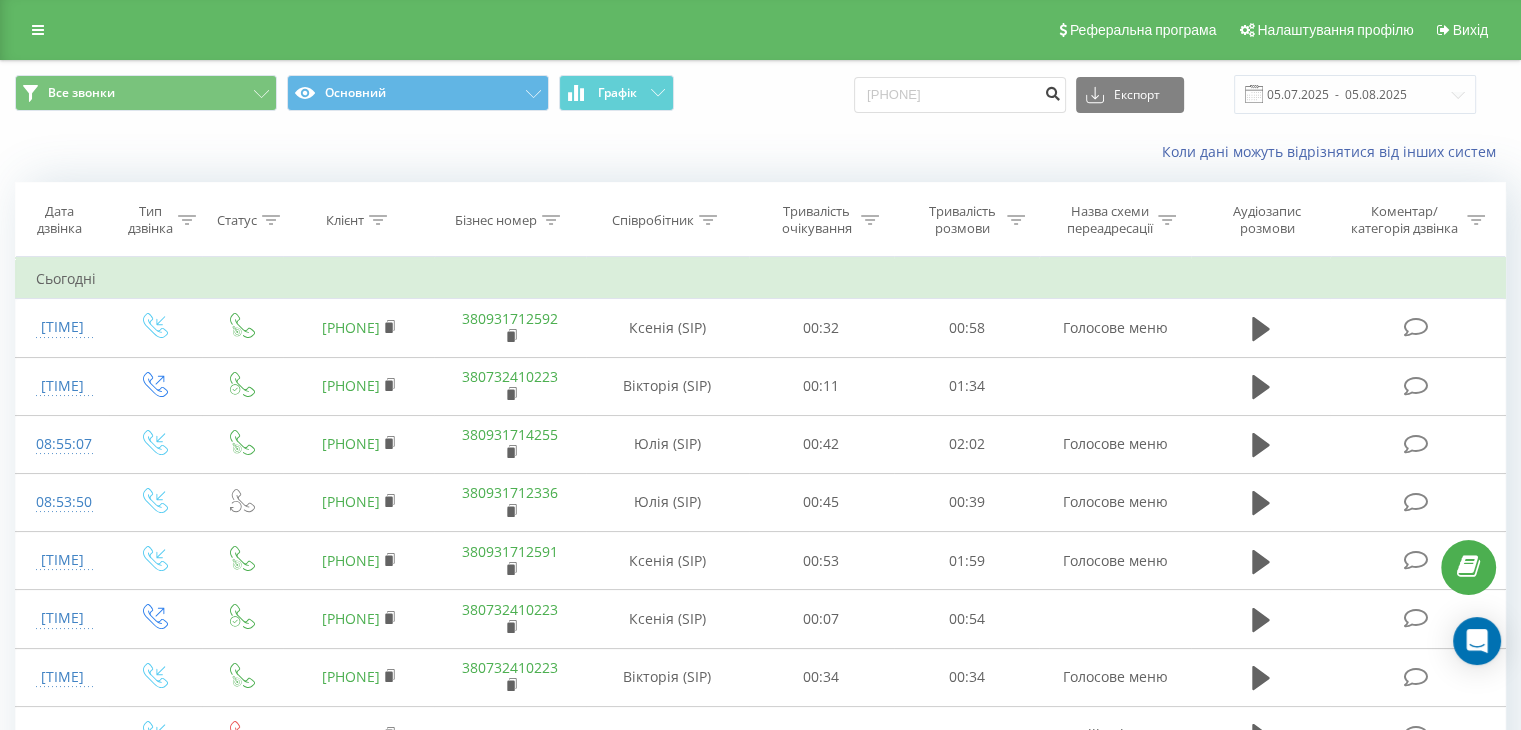click at bounding box center (1052, 91) 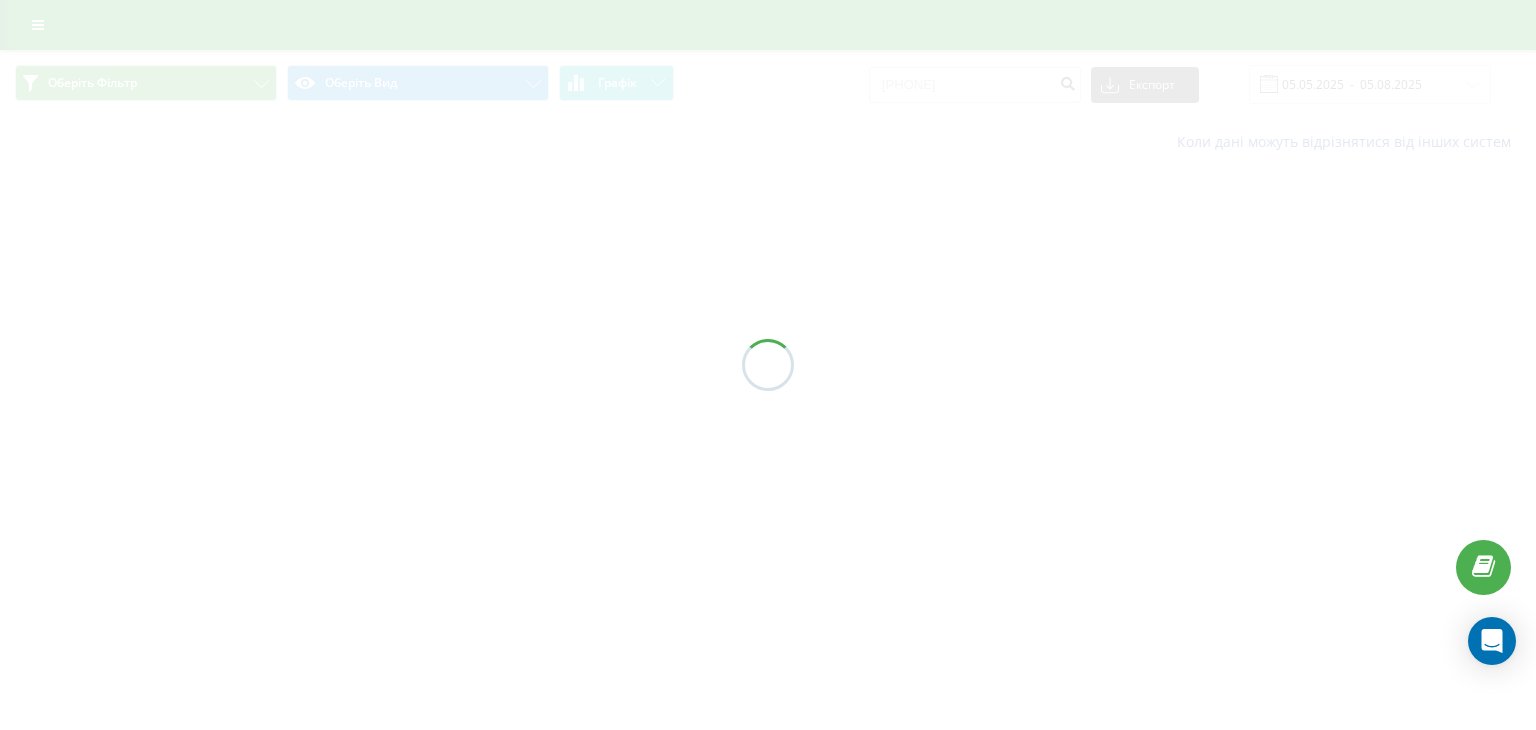 scroll, scrollTop: 0, scrollLeft: 0, axis: both 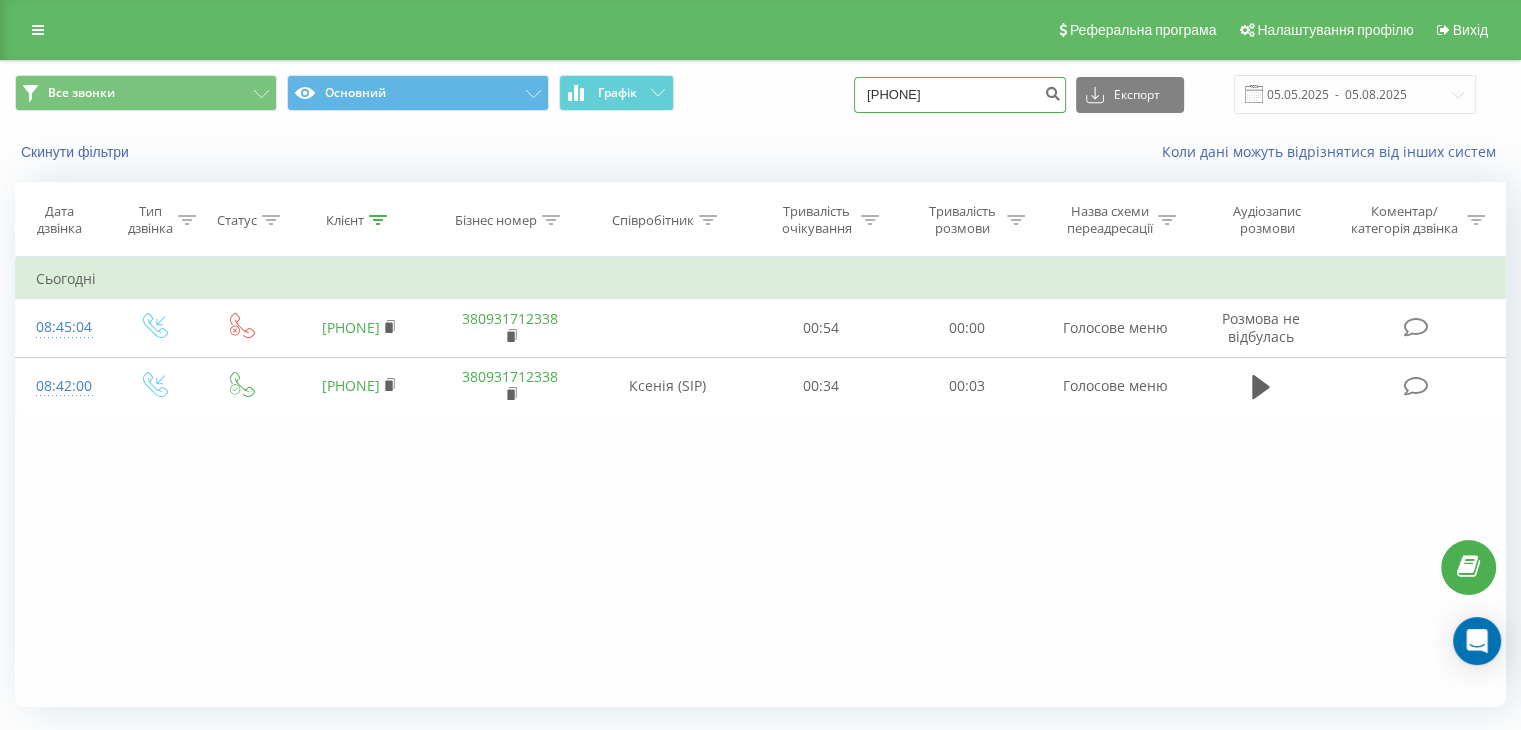 drag, startPoint x: 1023, startPoint y: 95, endPoint x: 691, endPoint y: 105, distance: 332.15057 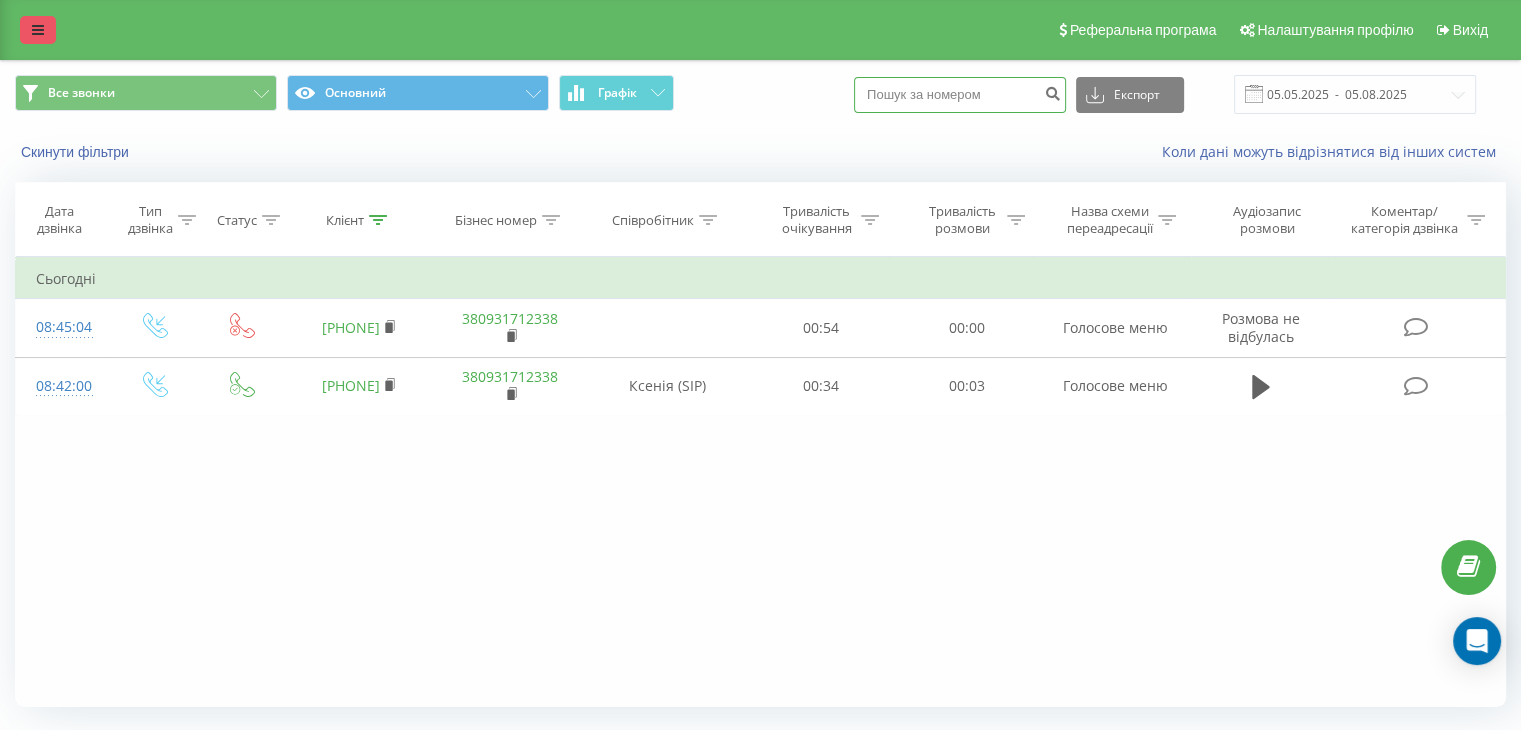 type 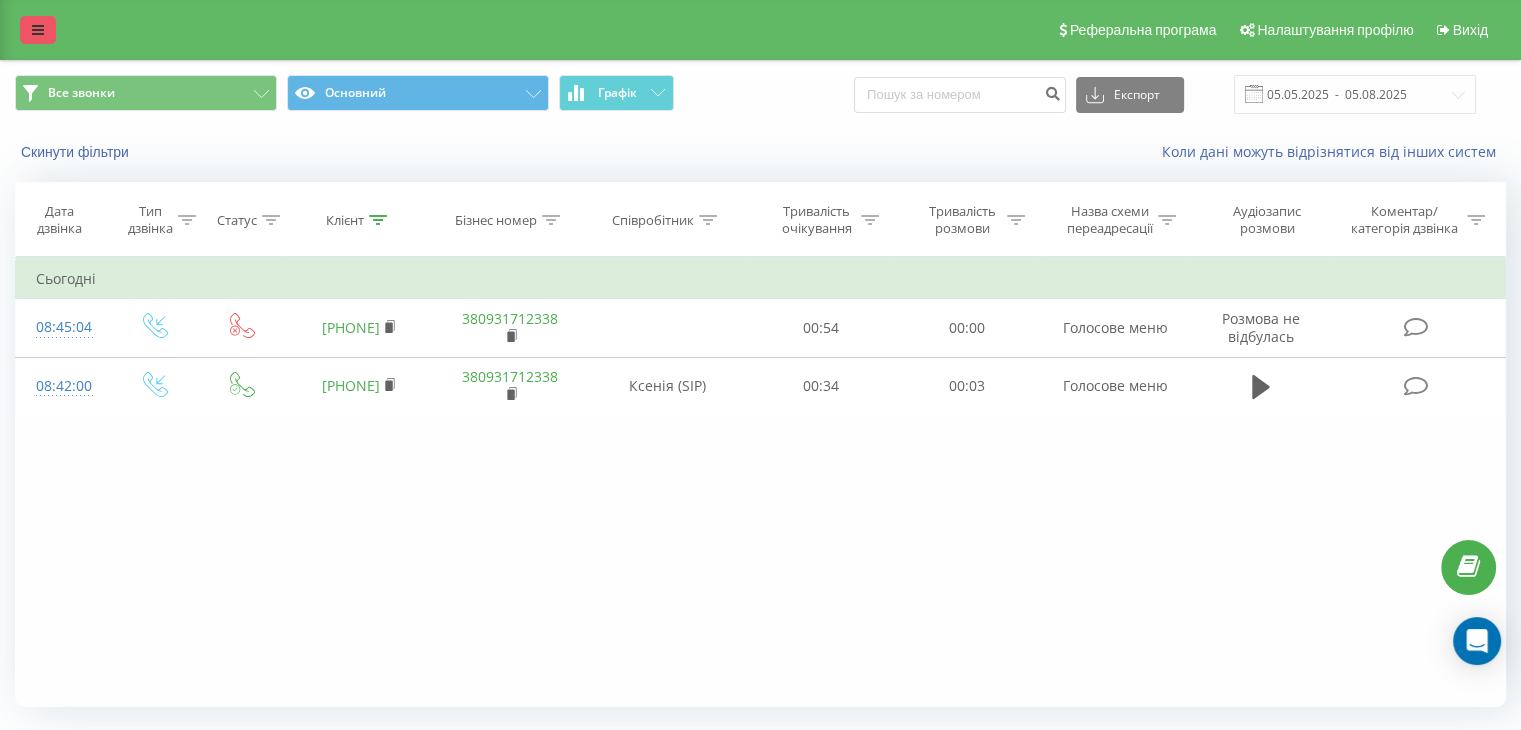 click at bounding box center (38, 30) 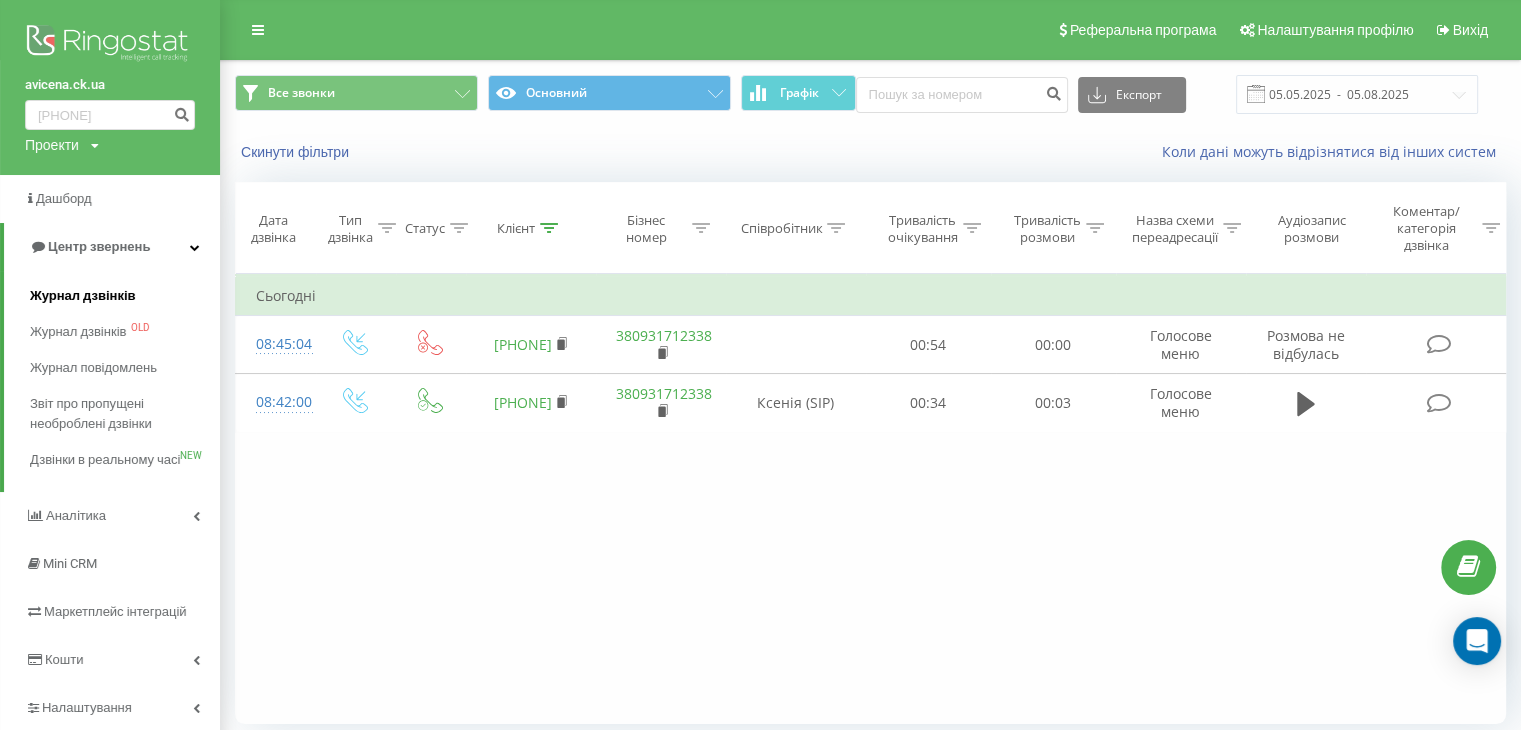 click on "Журнал дзвінків" at bounding box center (83, 296) 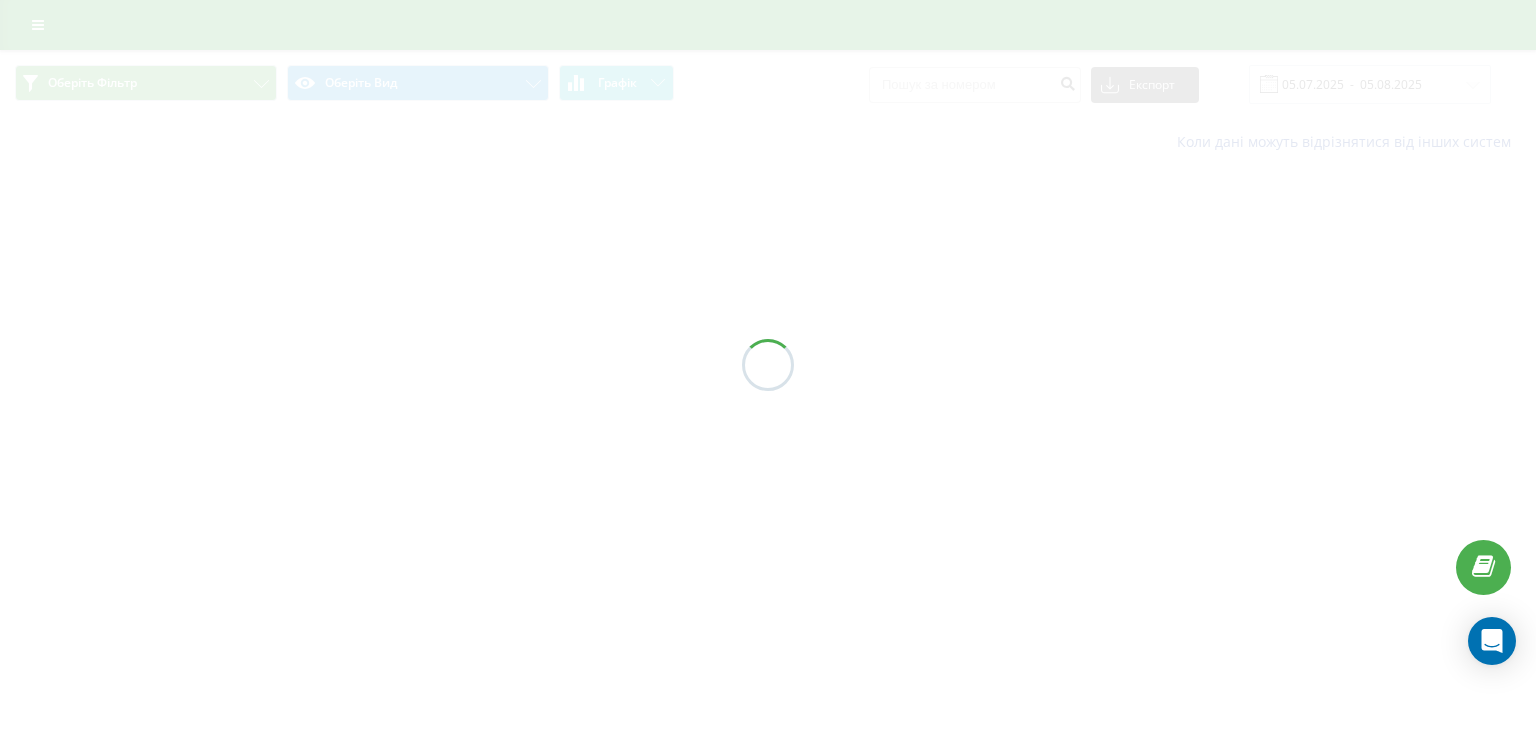 scroll, scrollTop: 0, scrollLeft: 0, axis: both 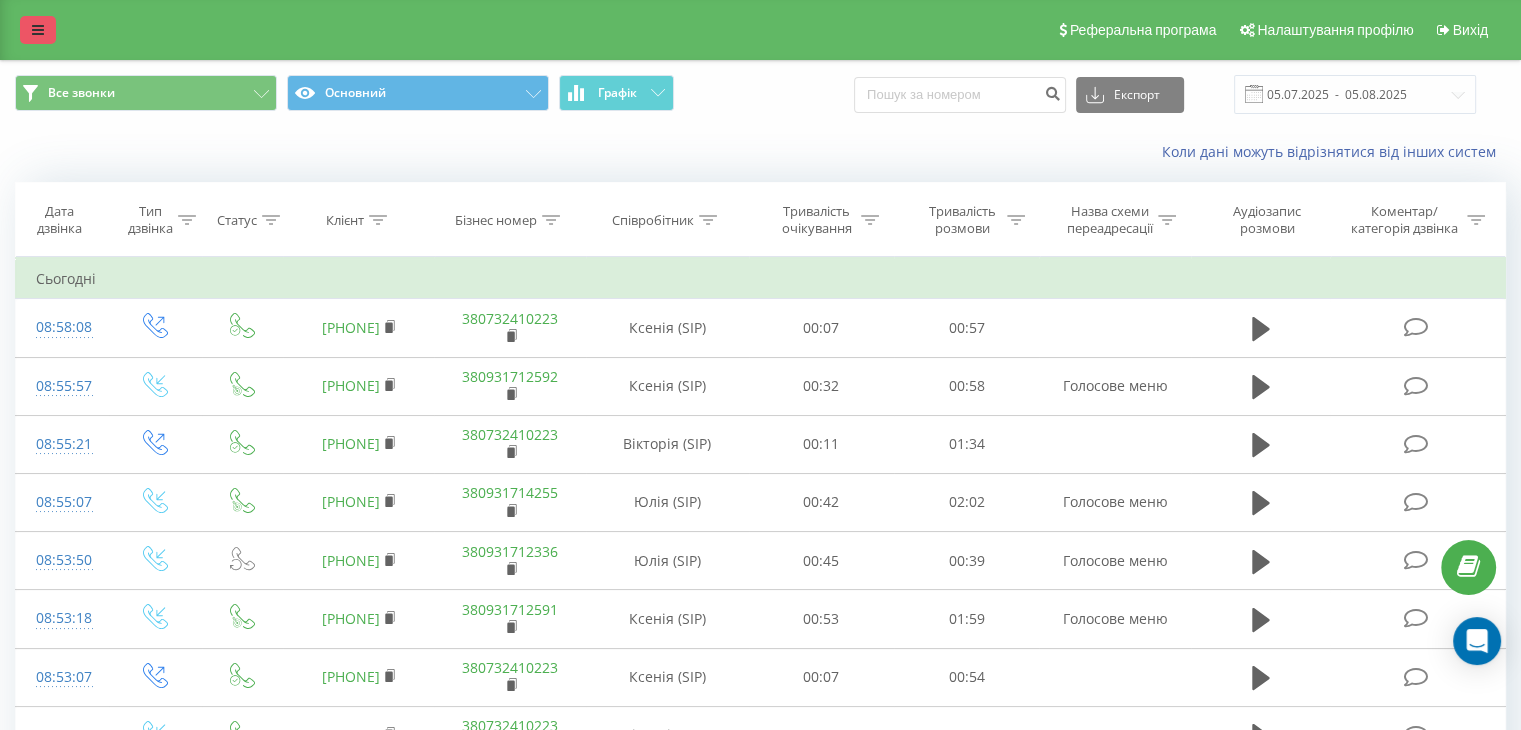 click at bounding box center (38, 30) 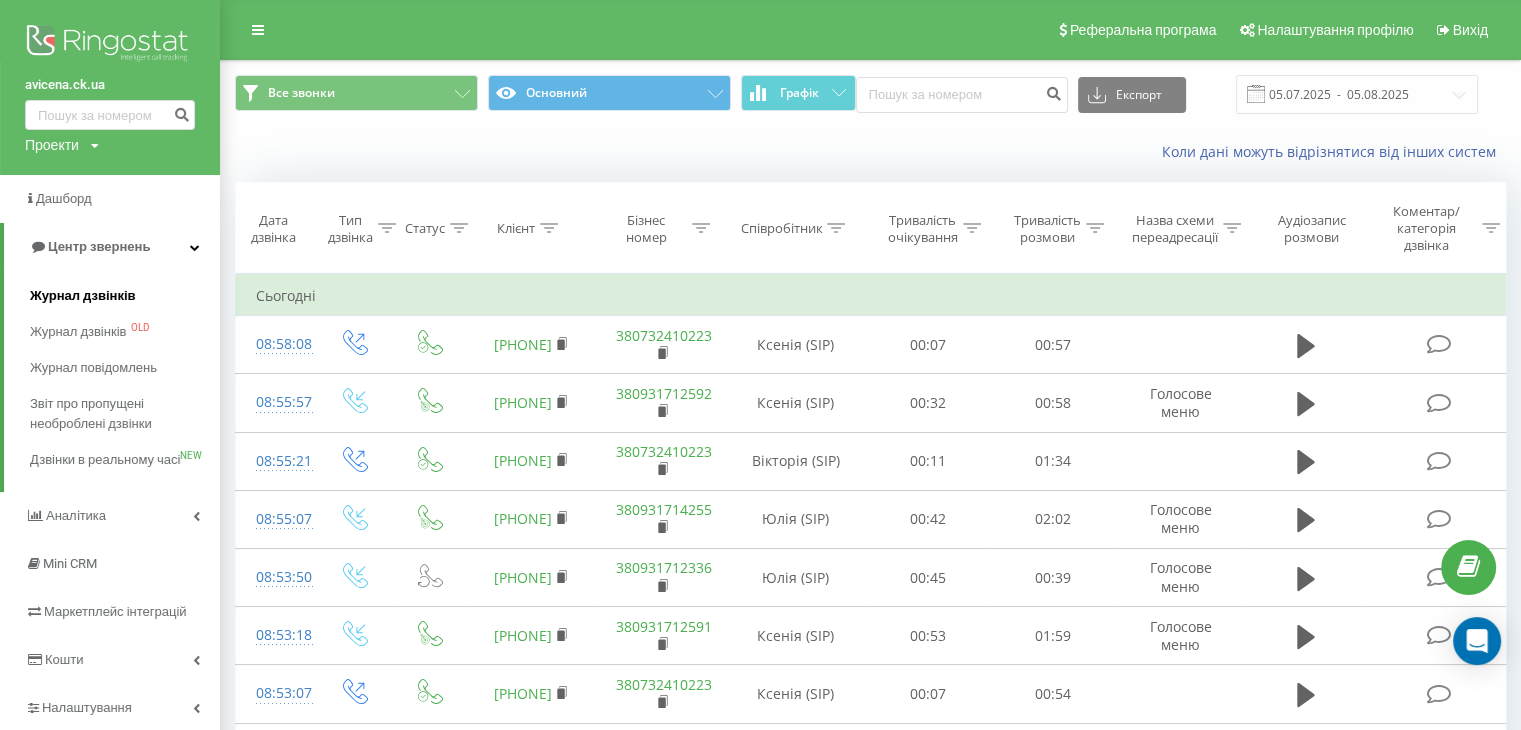 click on "Журнал дзвінків" at bounding box center [83, 296] 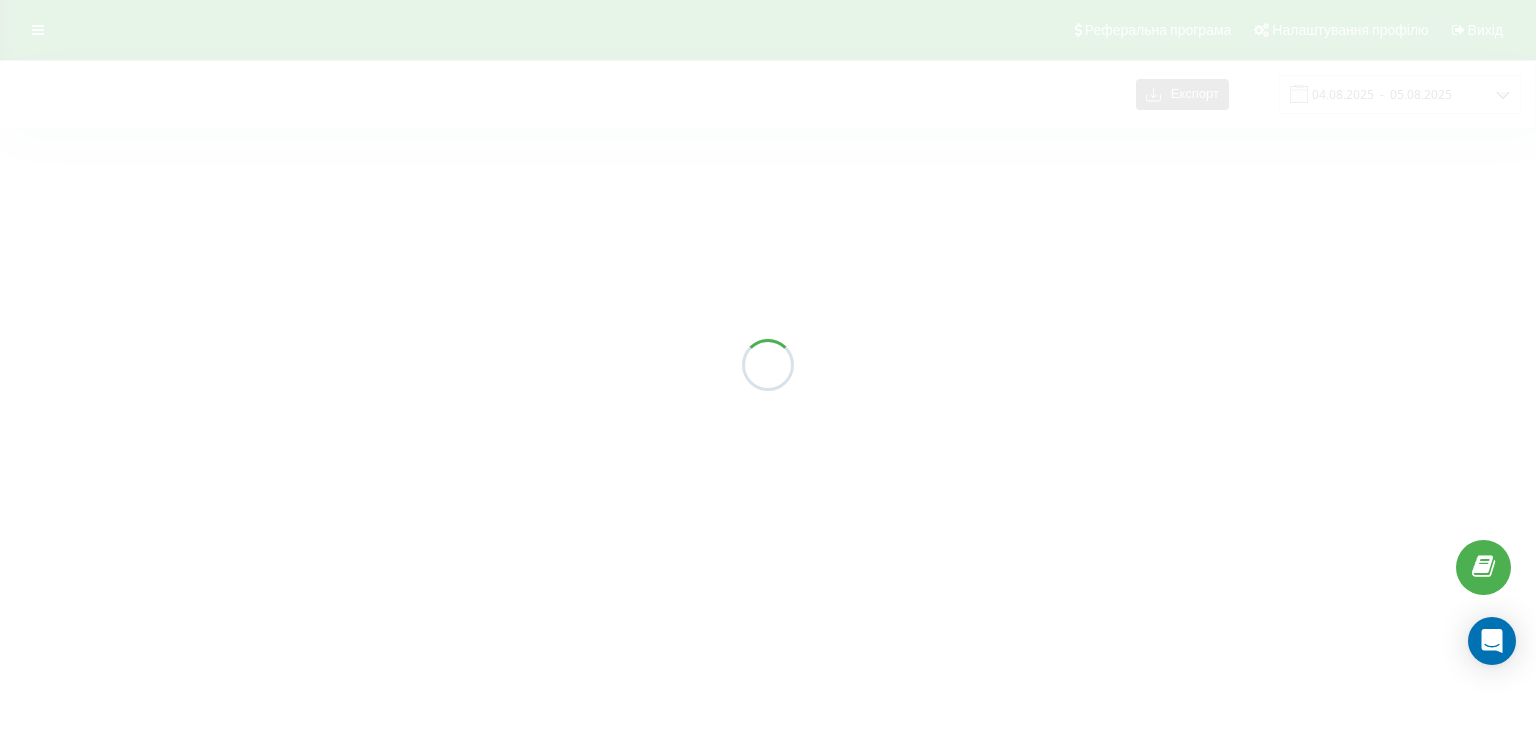 scroll, scrollTop: 0, scrollLeft: 0, axis: both 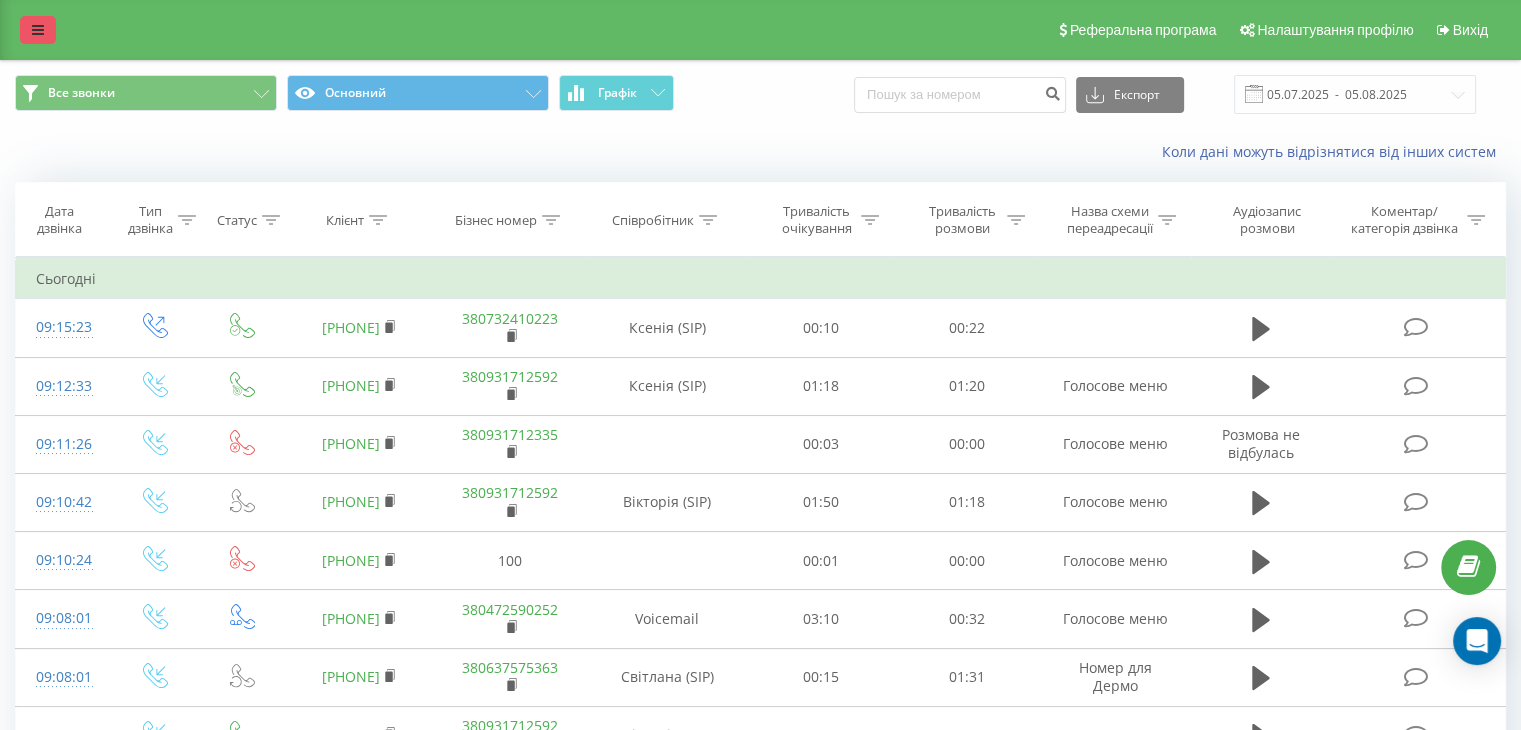 click at bounding box center [38, 30] 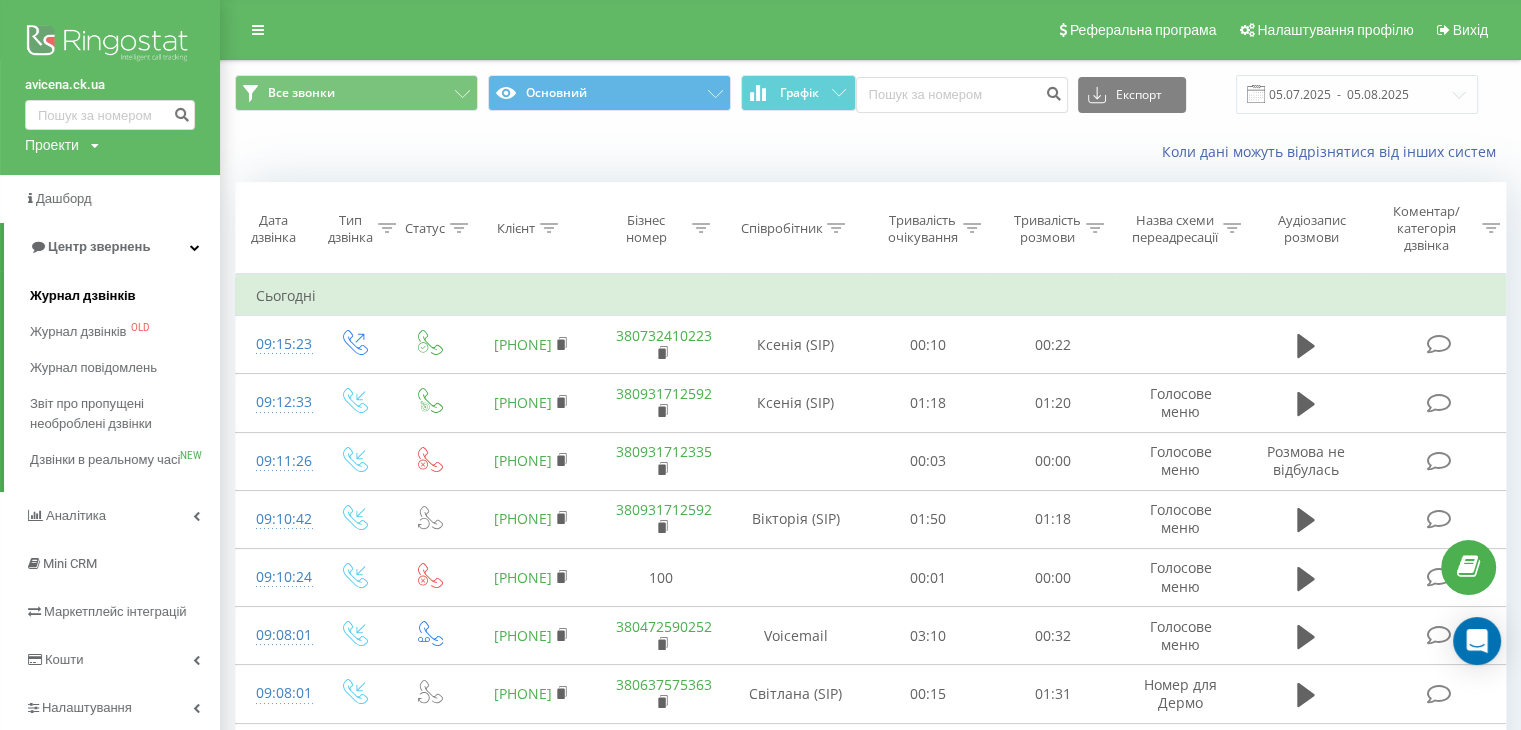 click on "Журнал дзвінків" at bounding box center [83, 296] 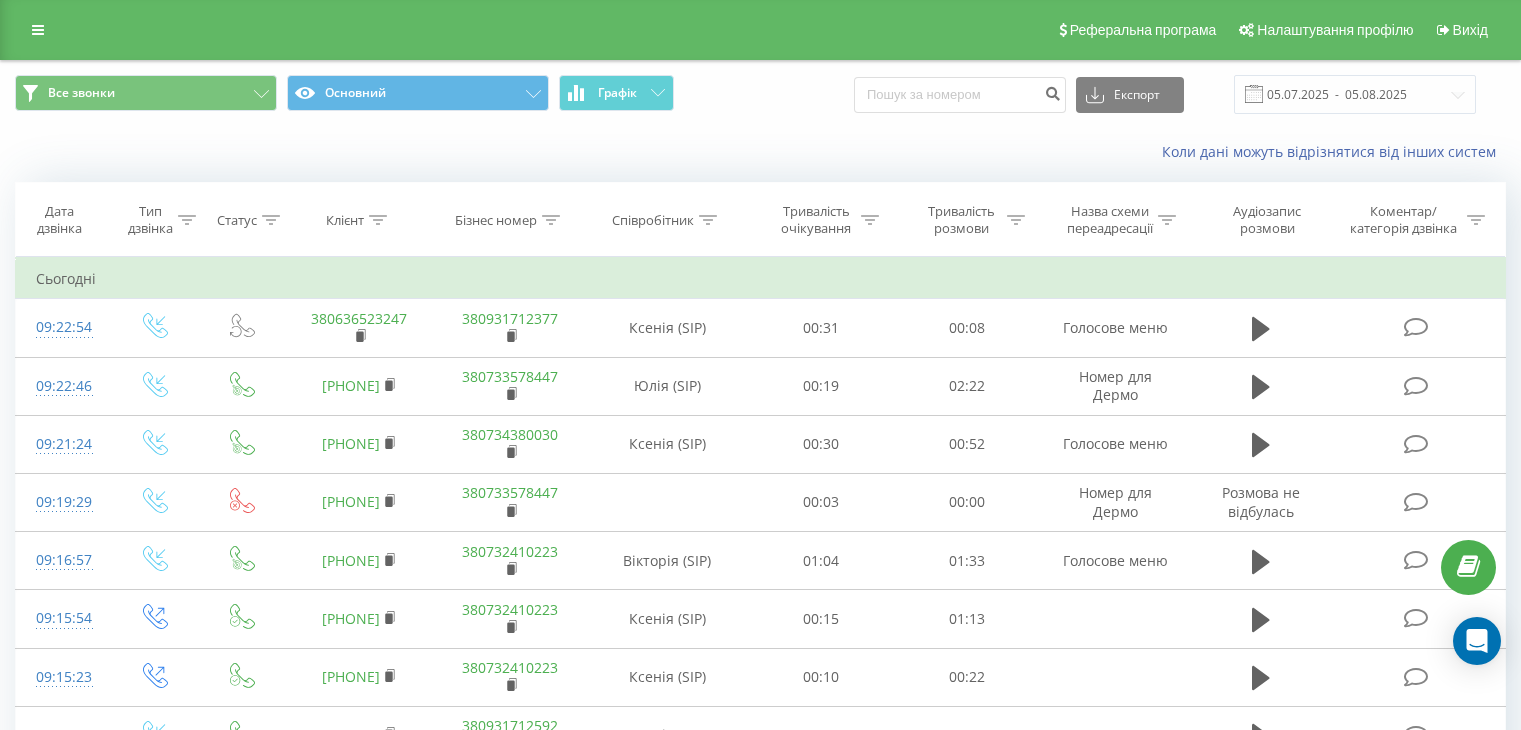 scroll, scrollTop: 0, scrollLeft: 0, axis: both 